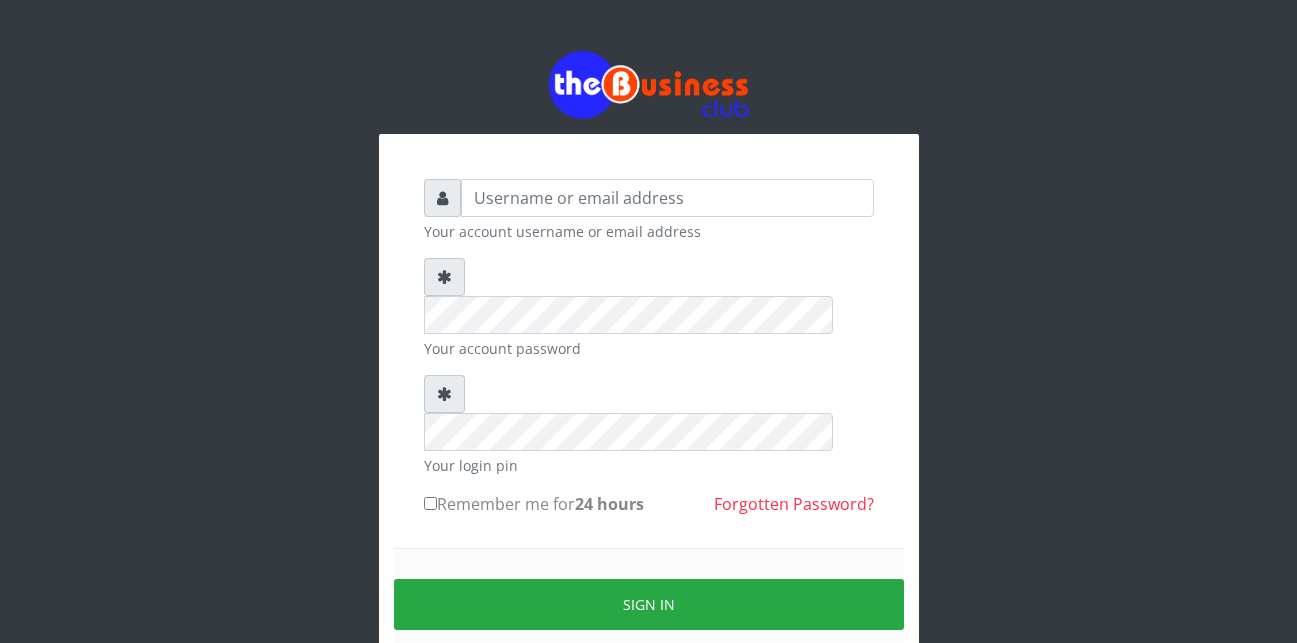 scroll, scrollTop: 0, scrollLeft: 0, axis: both 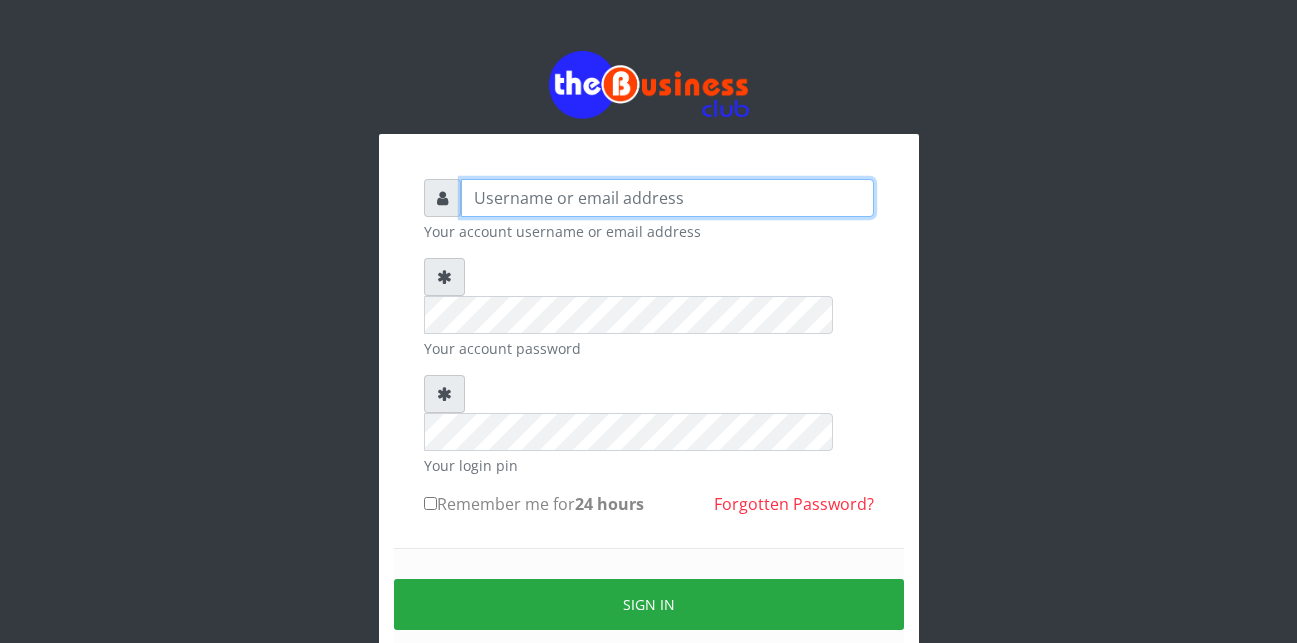 click at bounding box center [667, 198] 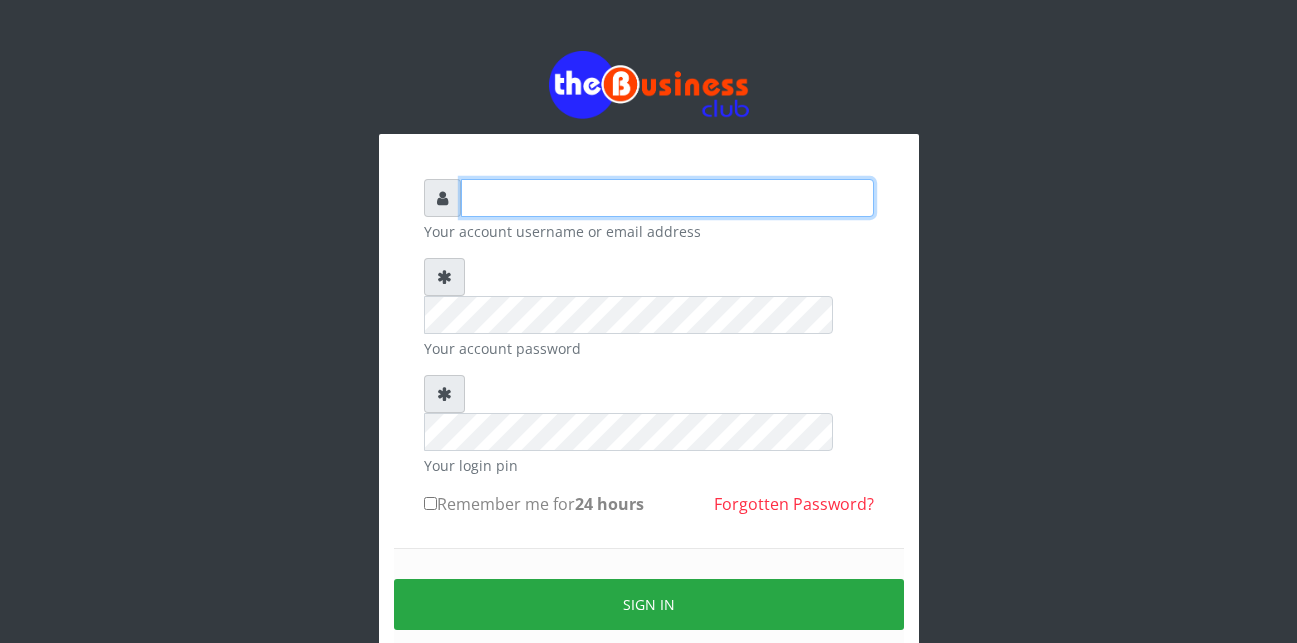 click at bounding box center (667, 198) 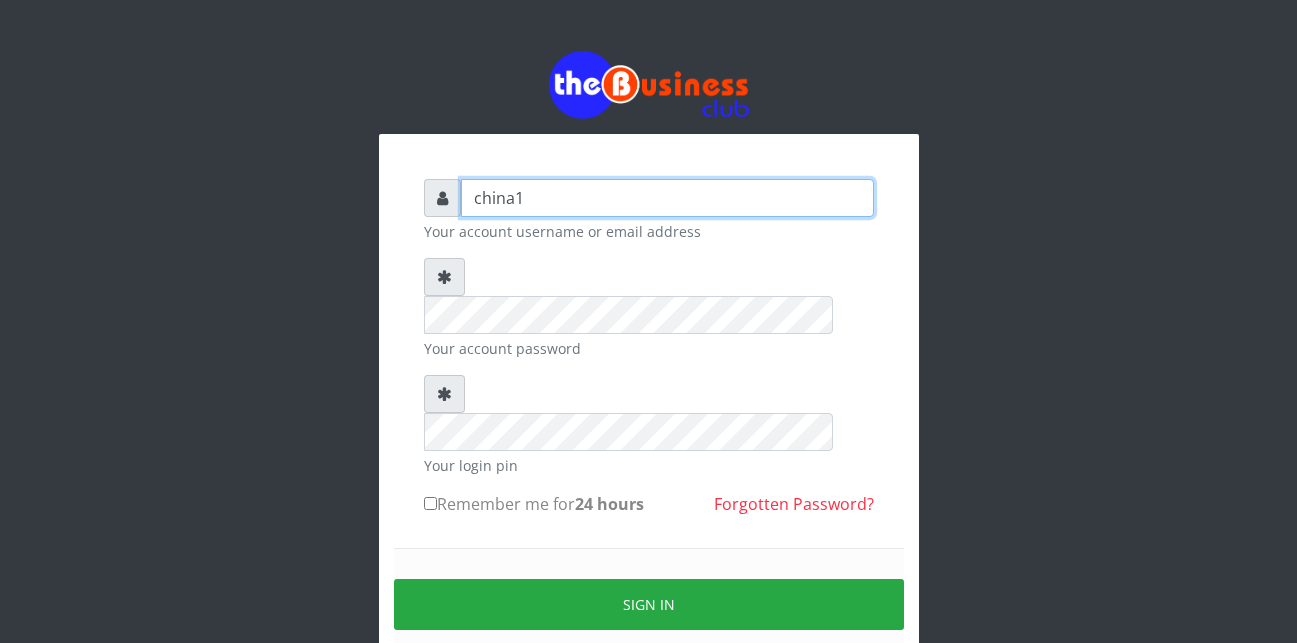 type on "china1" 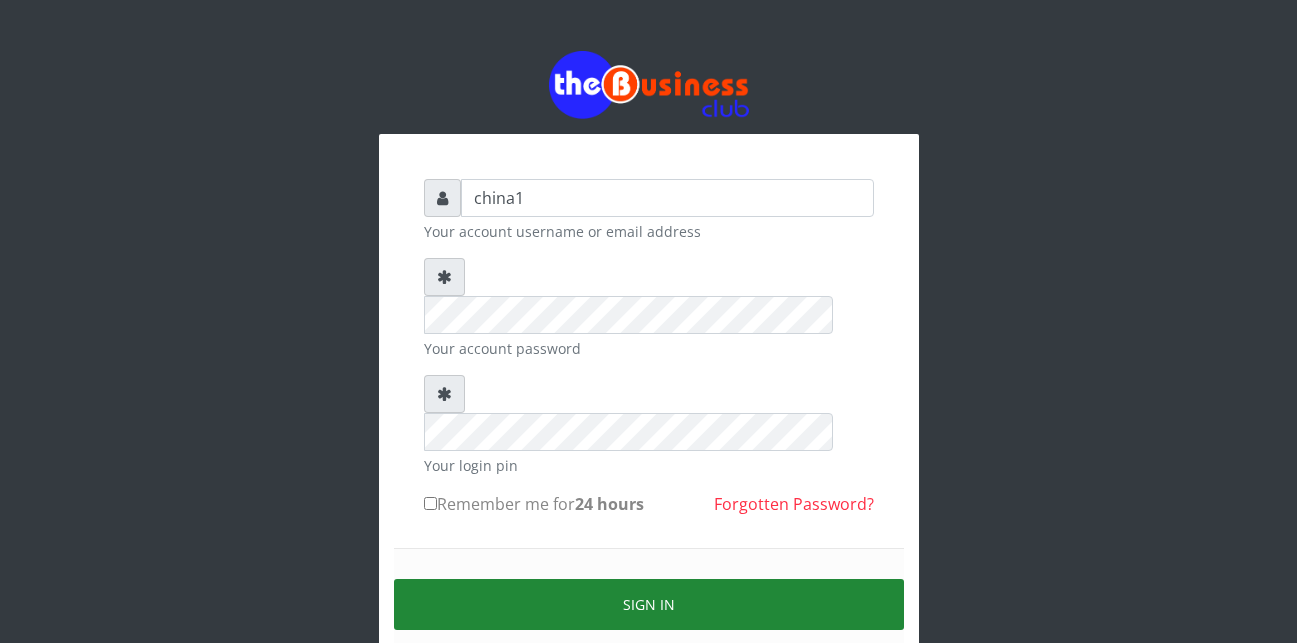 click on "Sign in" at bounding box center (649, 604) 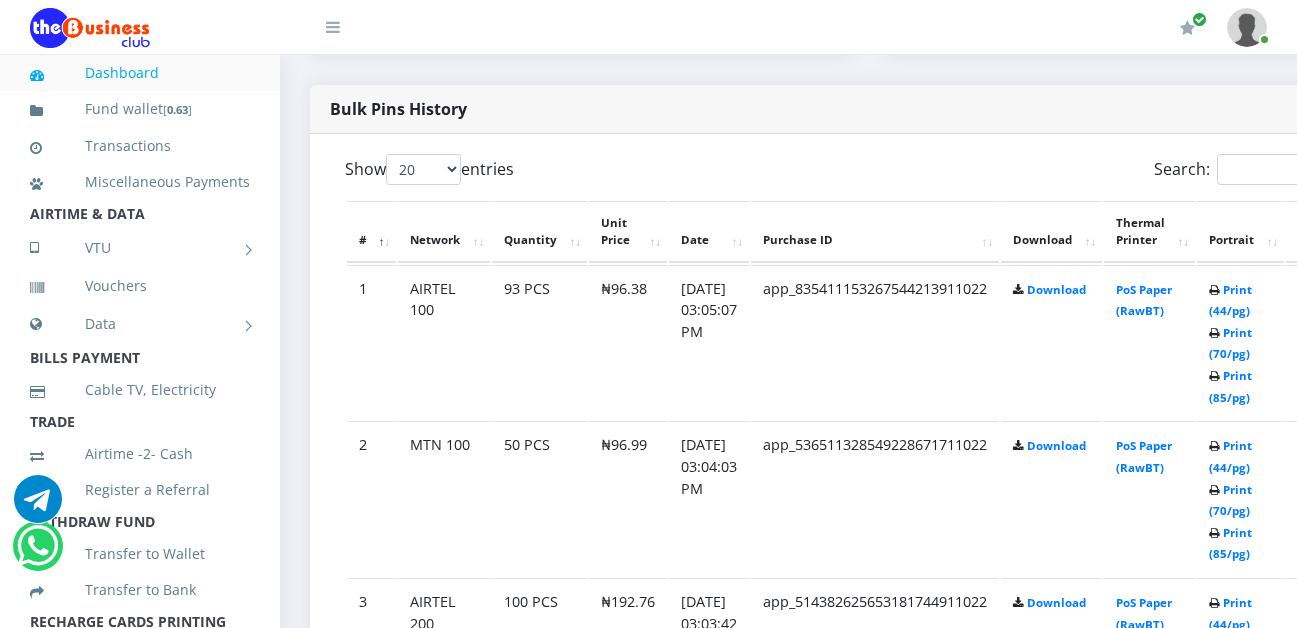 scroll, scrollTop: 1040, scrollLeft: 0, axis: vertical 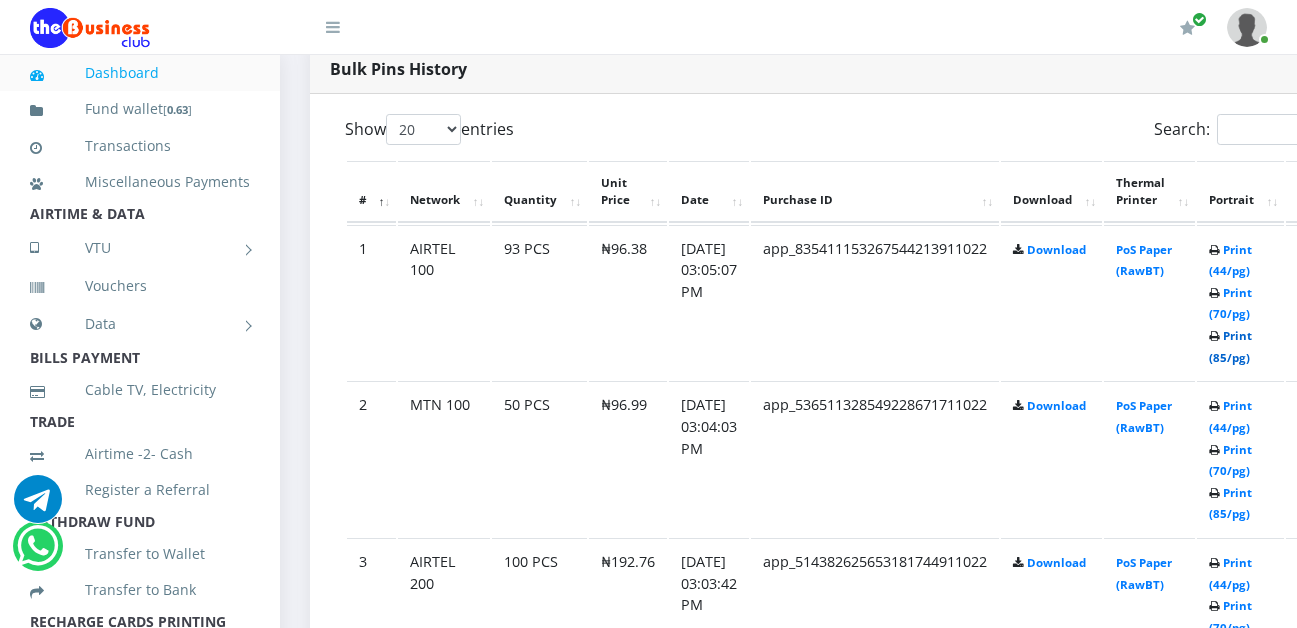 click on "Print (85/pg)" at bounding box center [1230, 346] 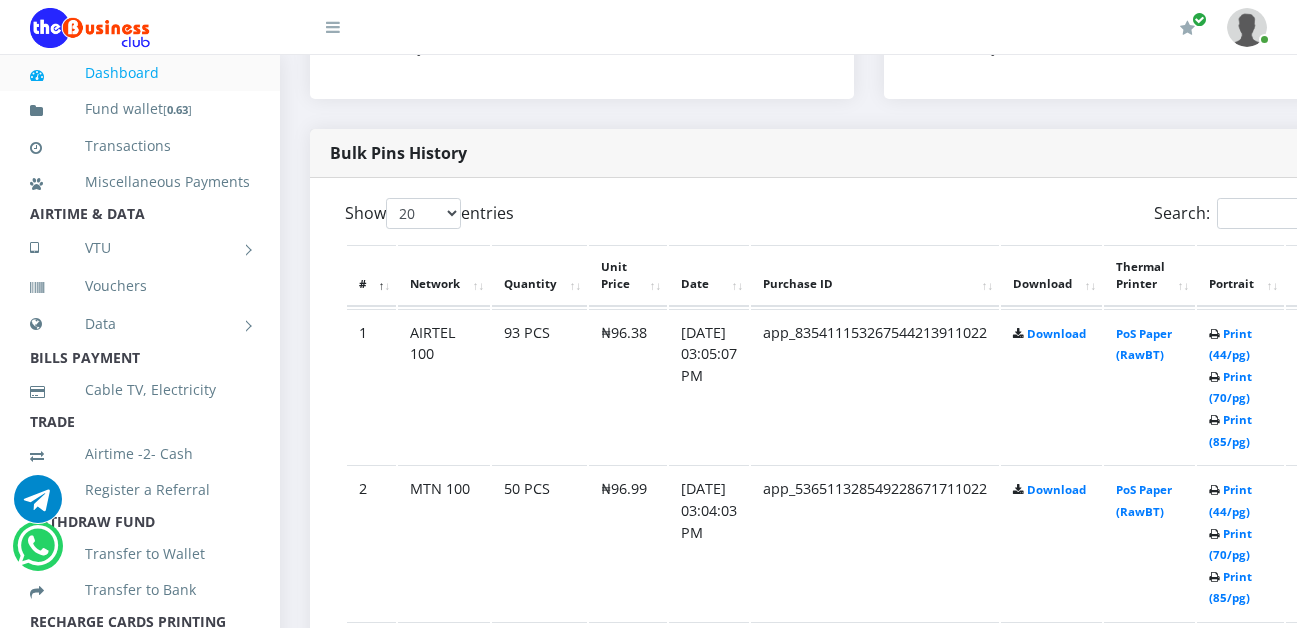 scroll, scrollTop: 996, scrollLeft: 0, axis: vertical 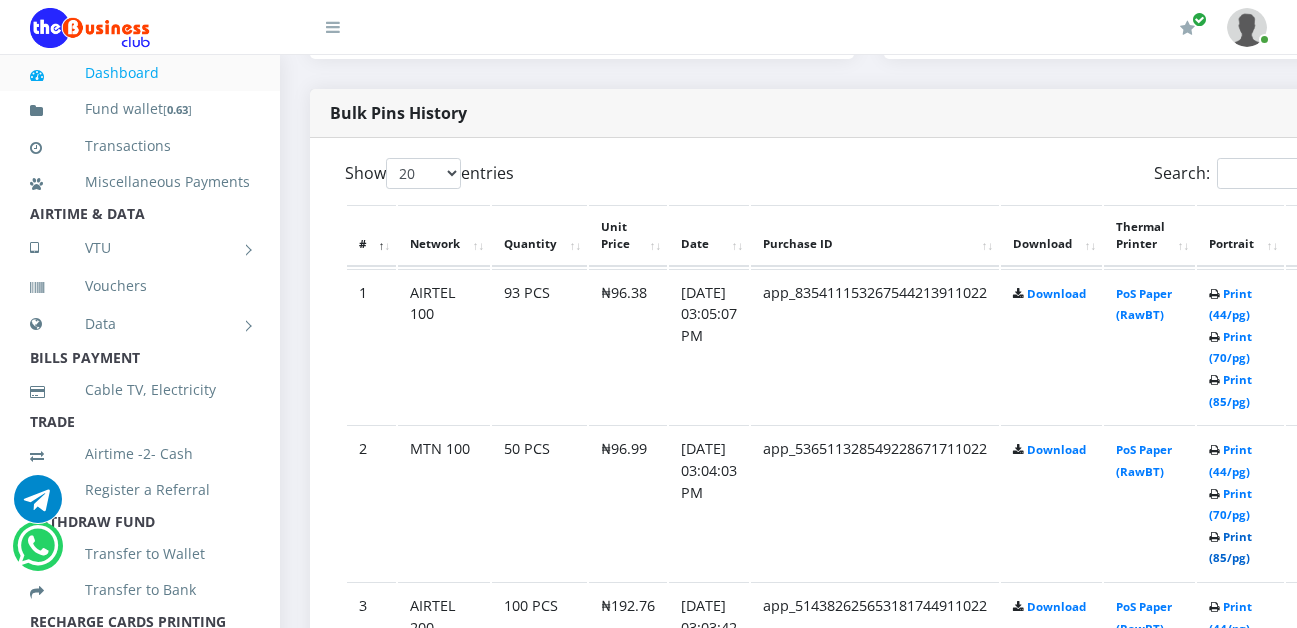 click on "Print (85/pg)" at bounding box center (1230, 547) 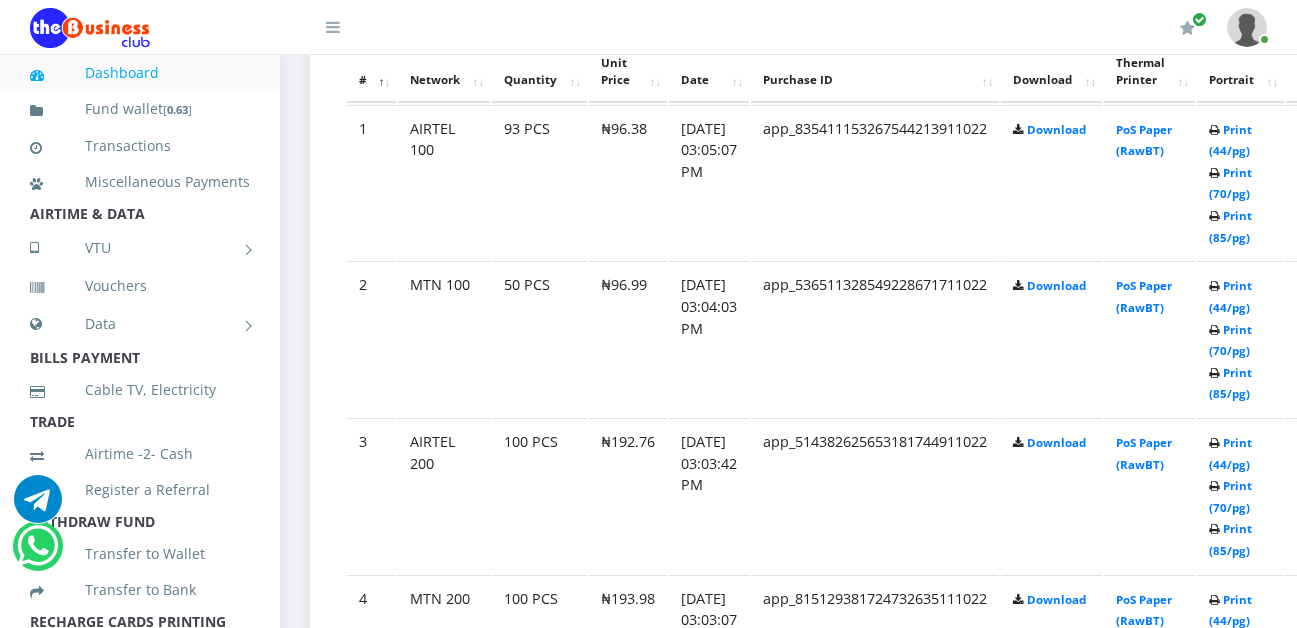 scroll, scrollTop: 1200, scrollLeft: 0, axis: vertical 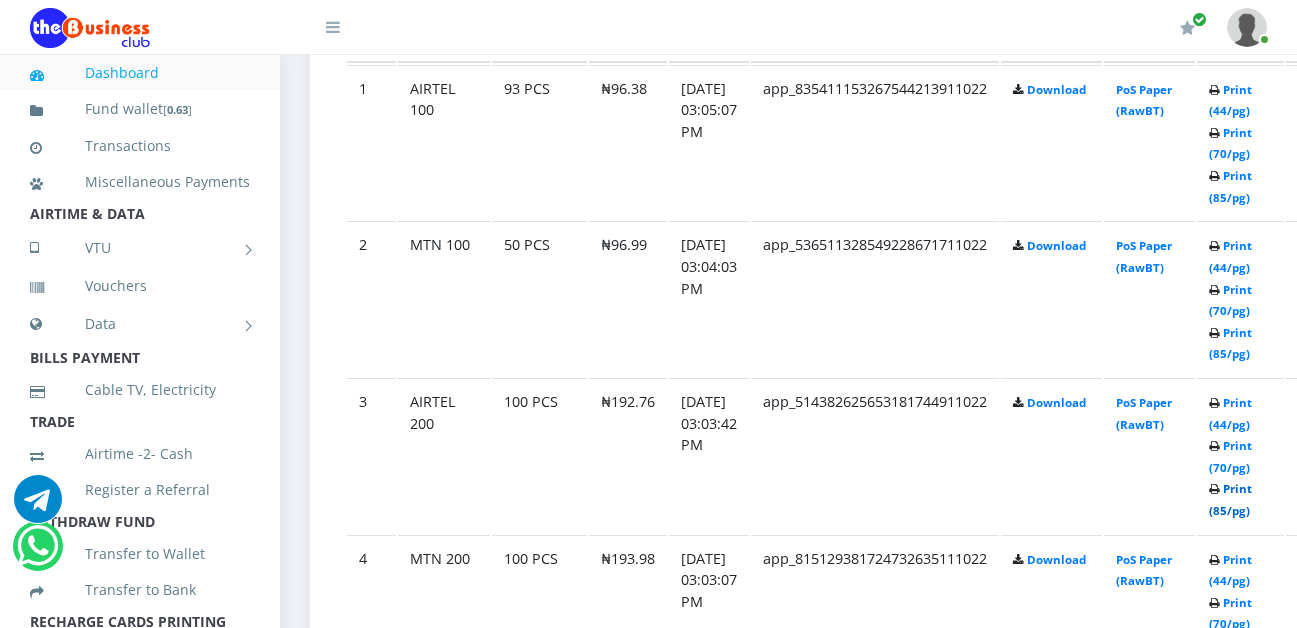 click on "Print (85/pg)" at bounding box center (1230, 499) 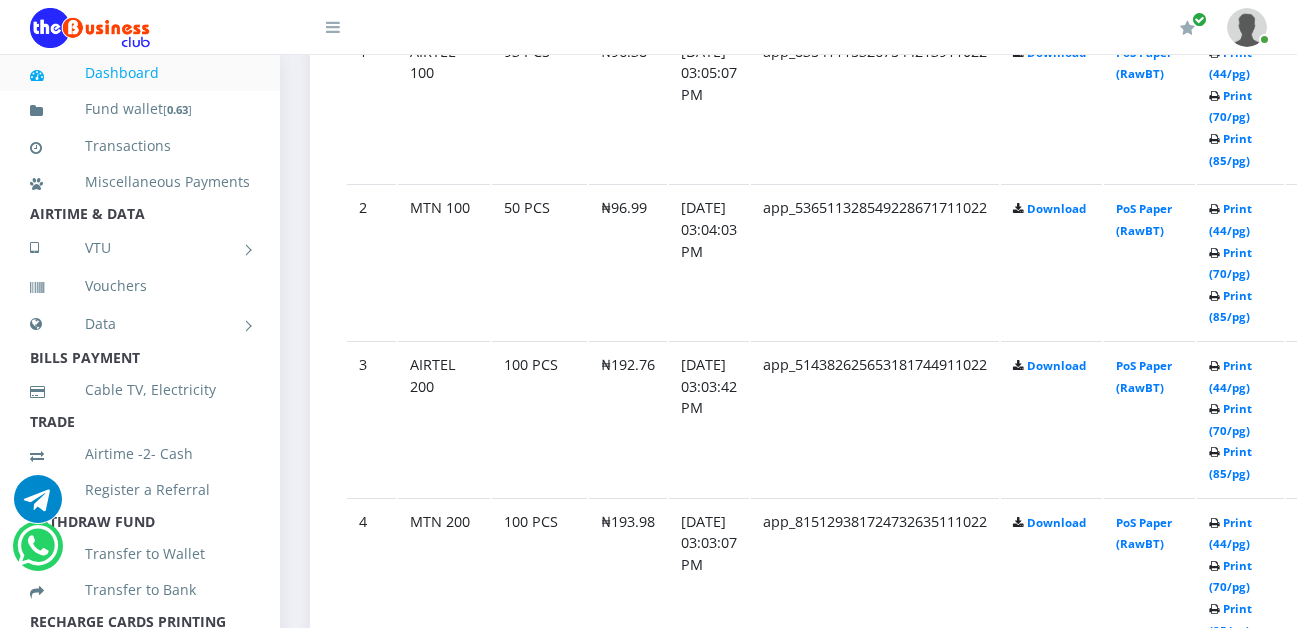 scroll, scrollTop: 1256, scrollLeft: 0, axis: vertical 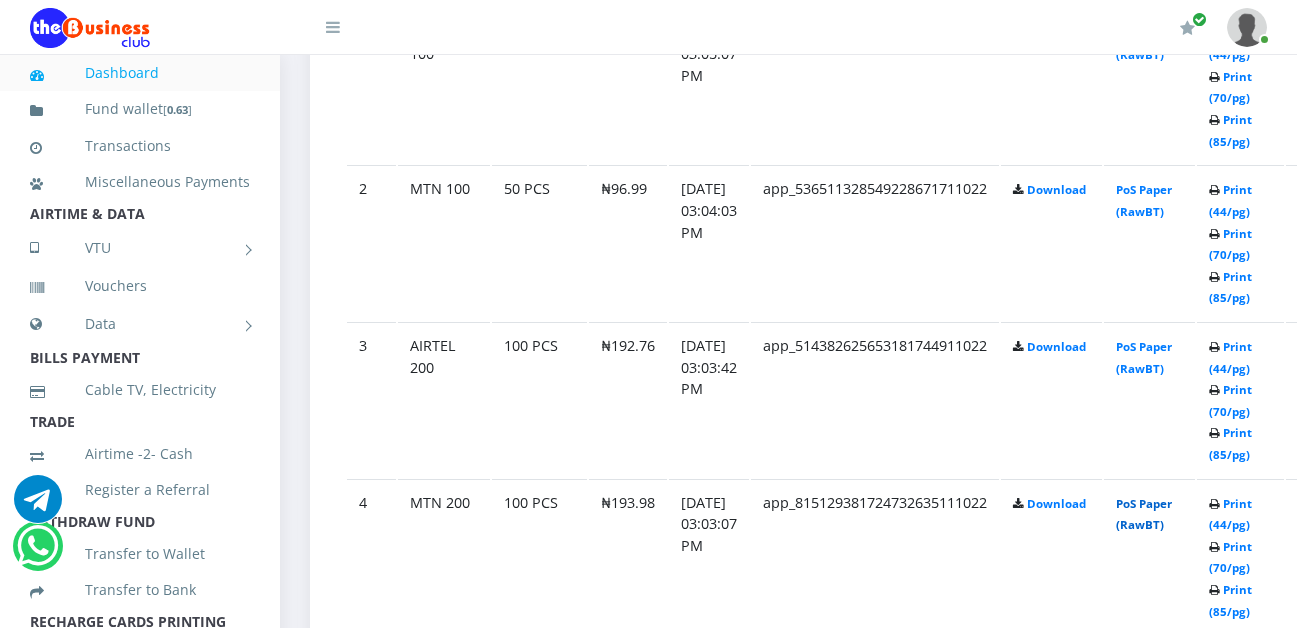 click on "PoS Paper (RawBT)" at bounding box center [1144, 514] 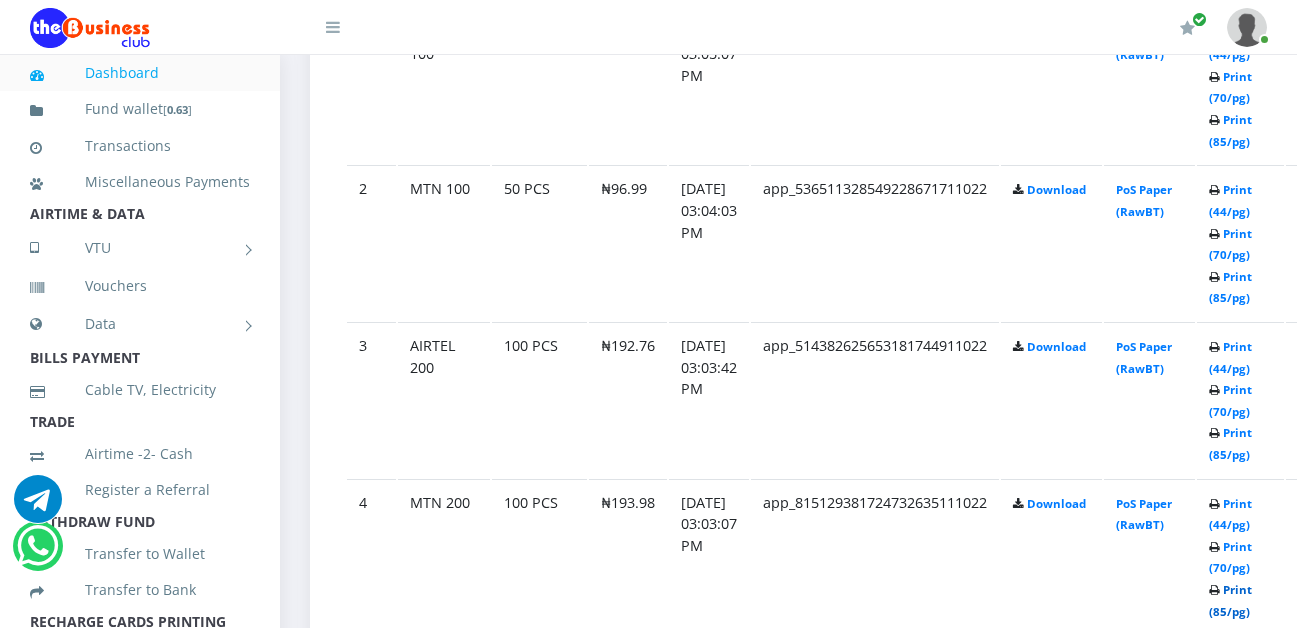 click on "Print (85/pg)" at bounding box center (1230, 600) 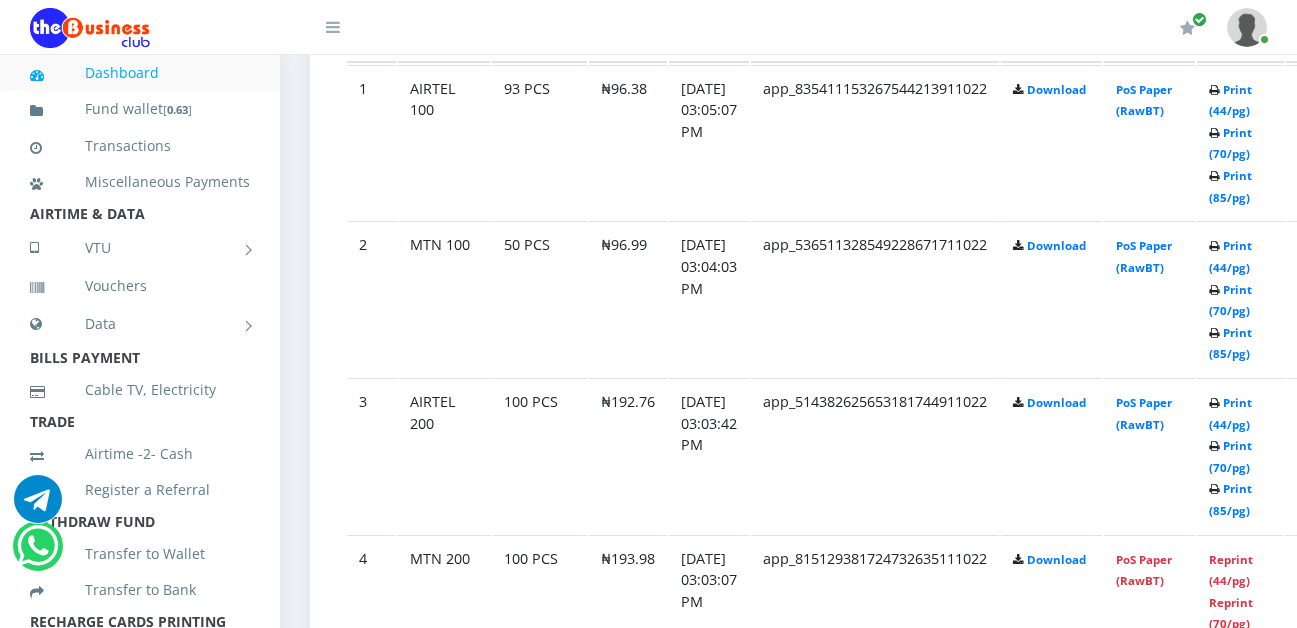 scroll, scrollTop: 1320, scrollLeft: 0, axis: vertical 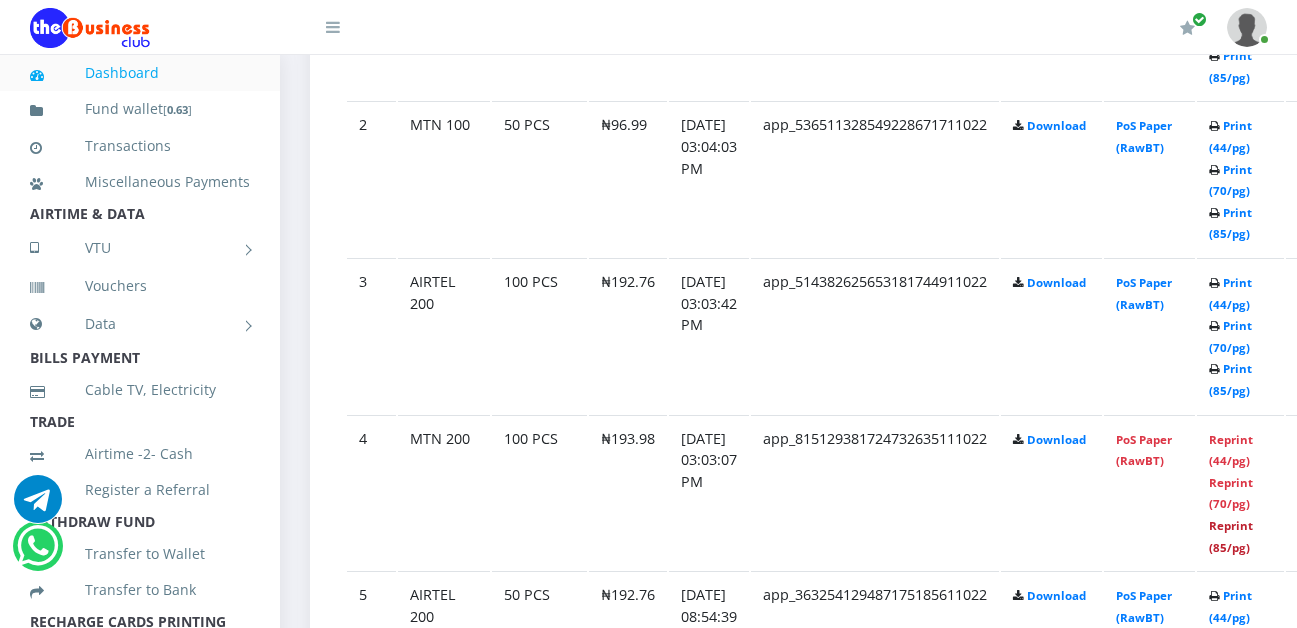 click on "Reprint (85/pg)" at bounding box center [1231, 536] 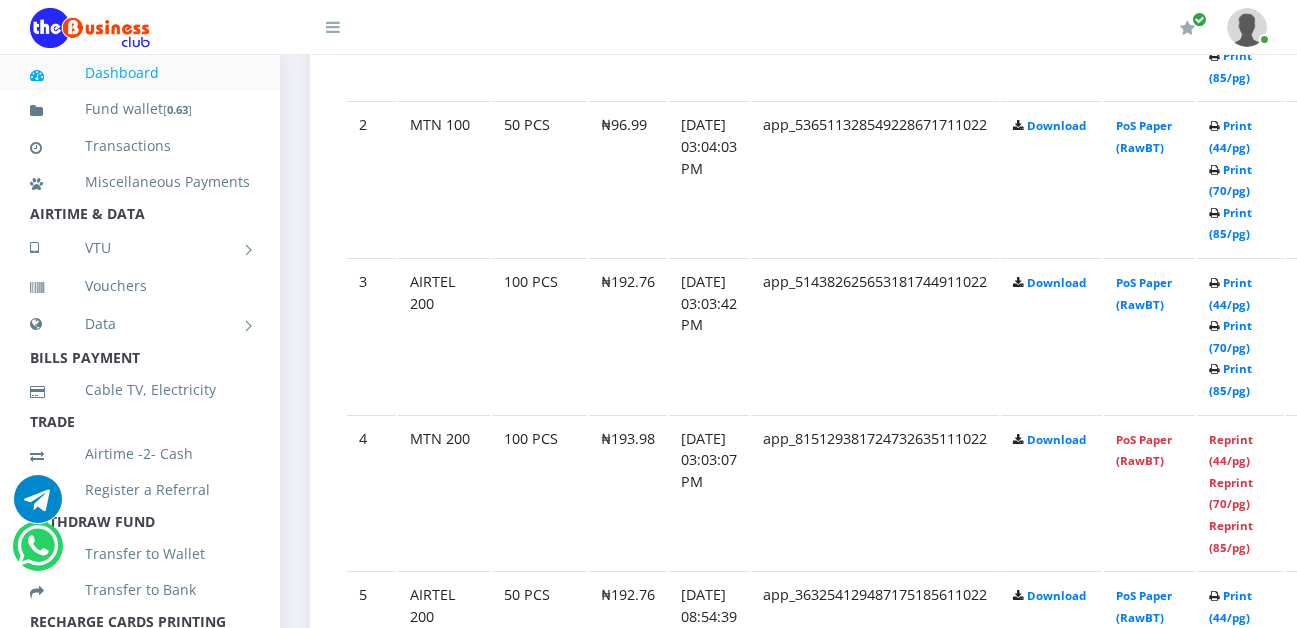 click at bounding box center (1247, 27) 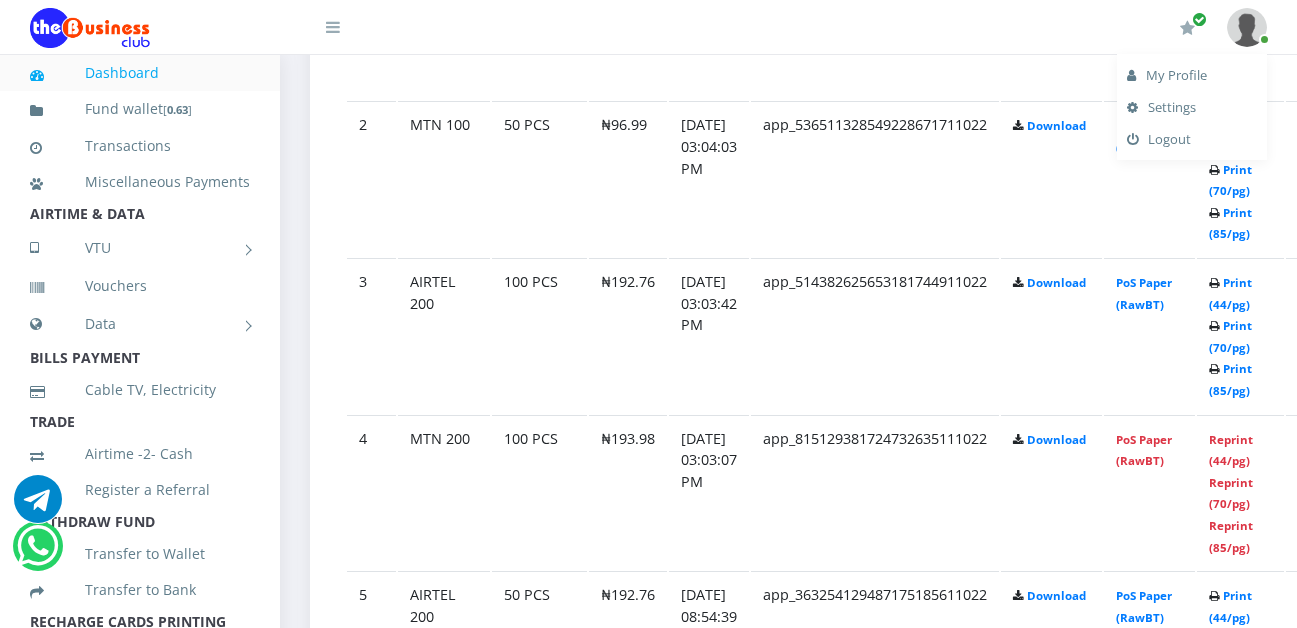 click on "Logout" at bounding box center (1192, 139) 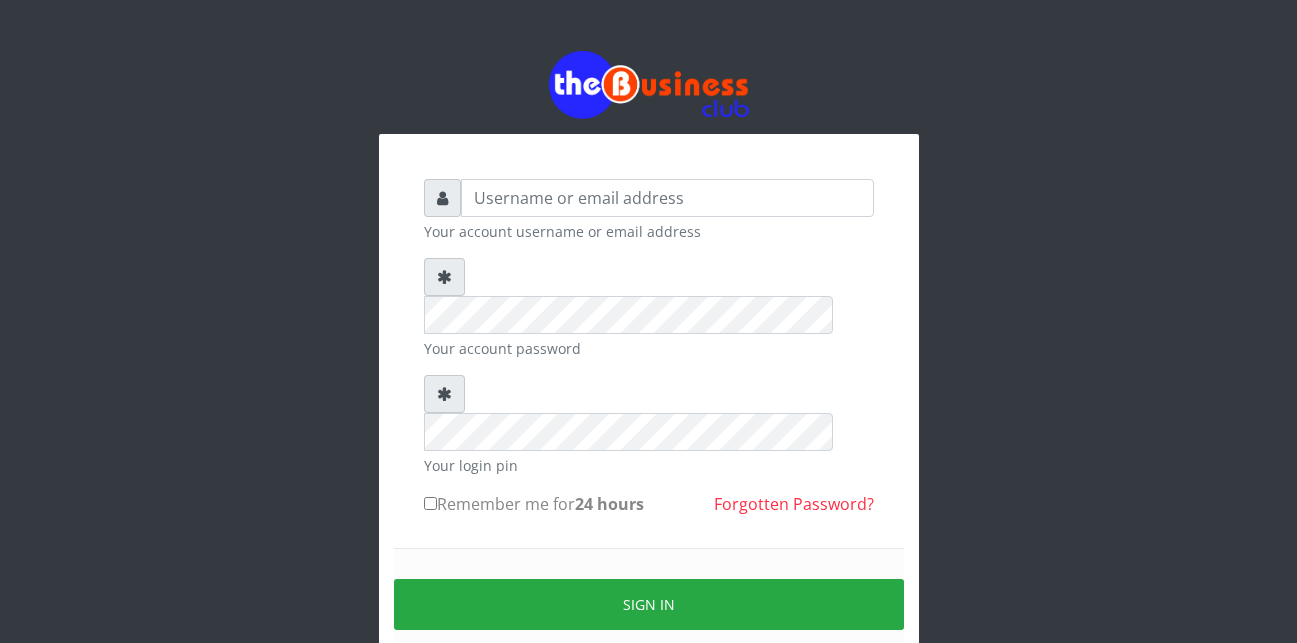 scroll, scrollTop: 0, scrollLeft: 0, axis: both 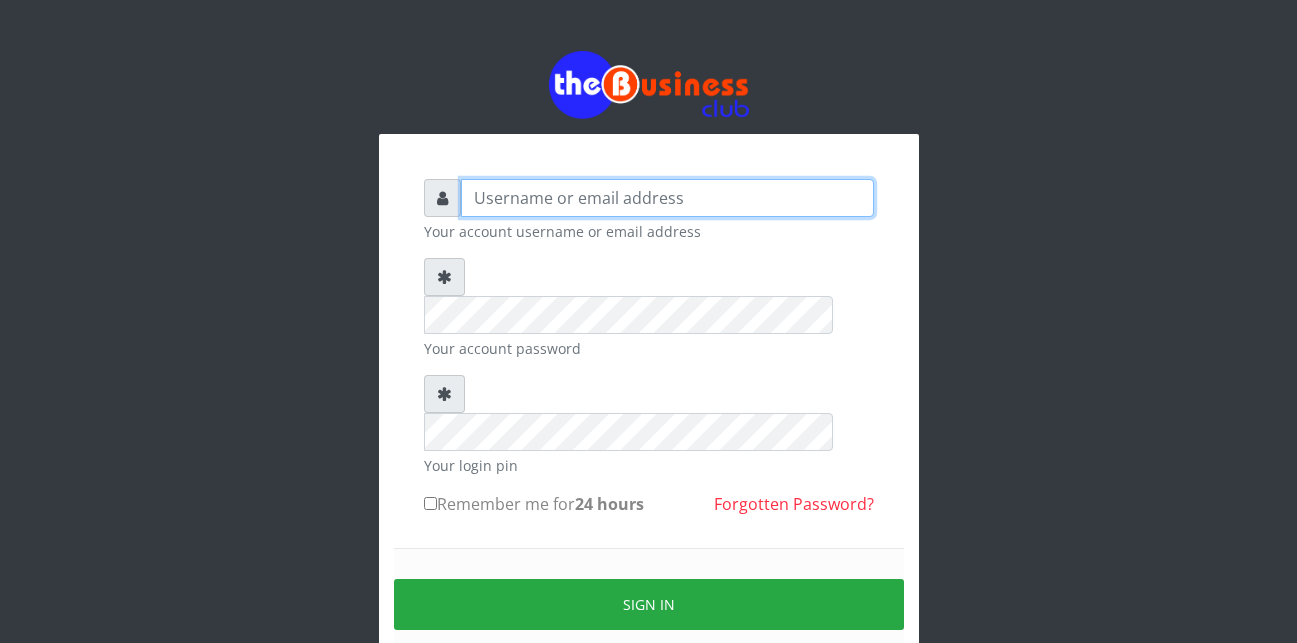 click at bounding box center (667, 198) 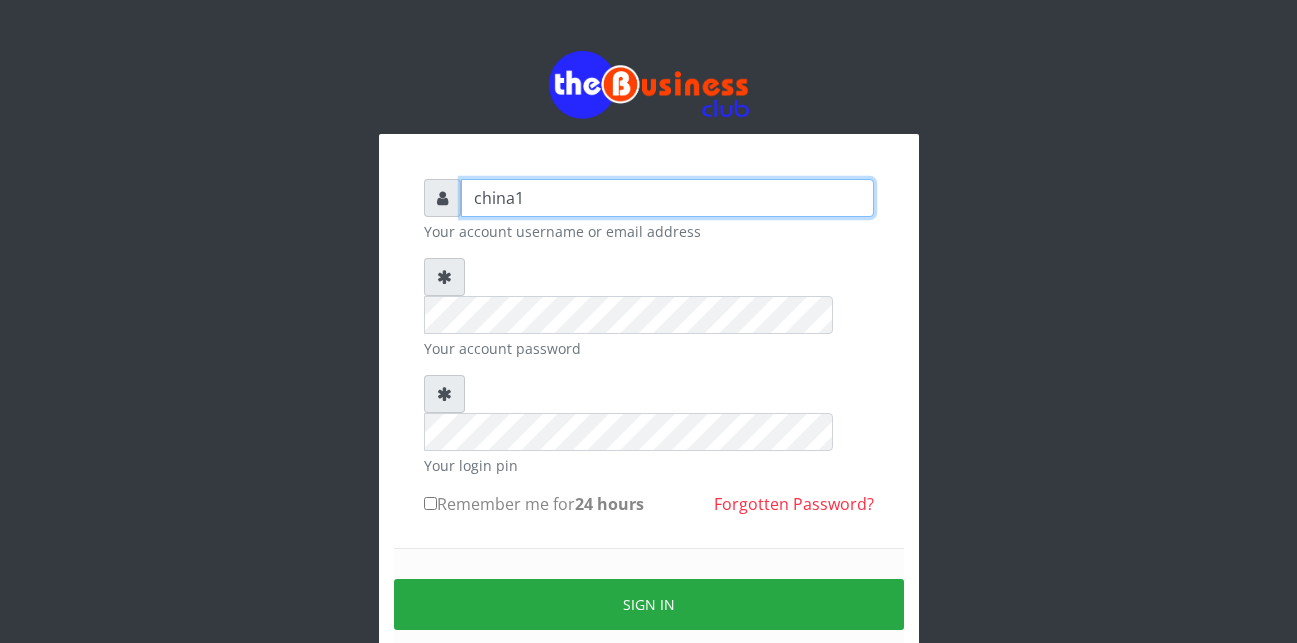 type on "china1" 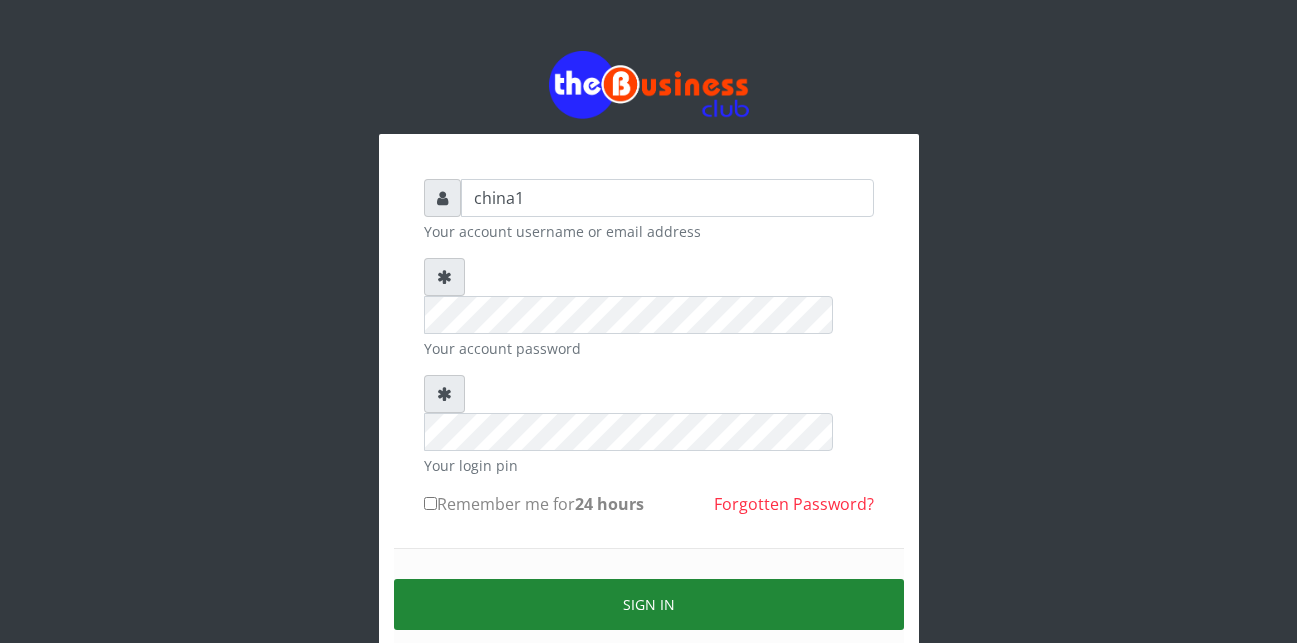 click on "Sign in" at bounding box center [649, 604] 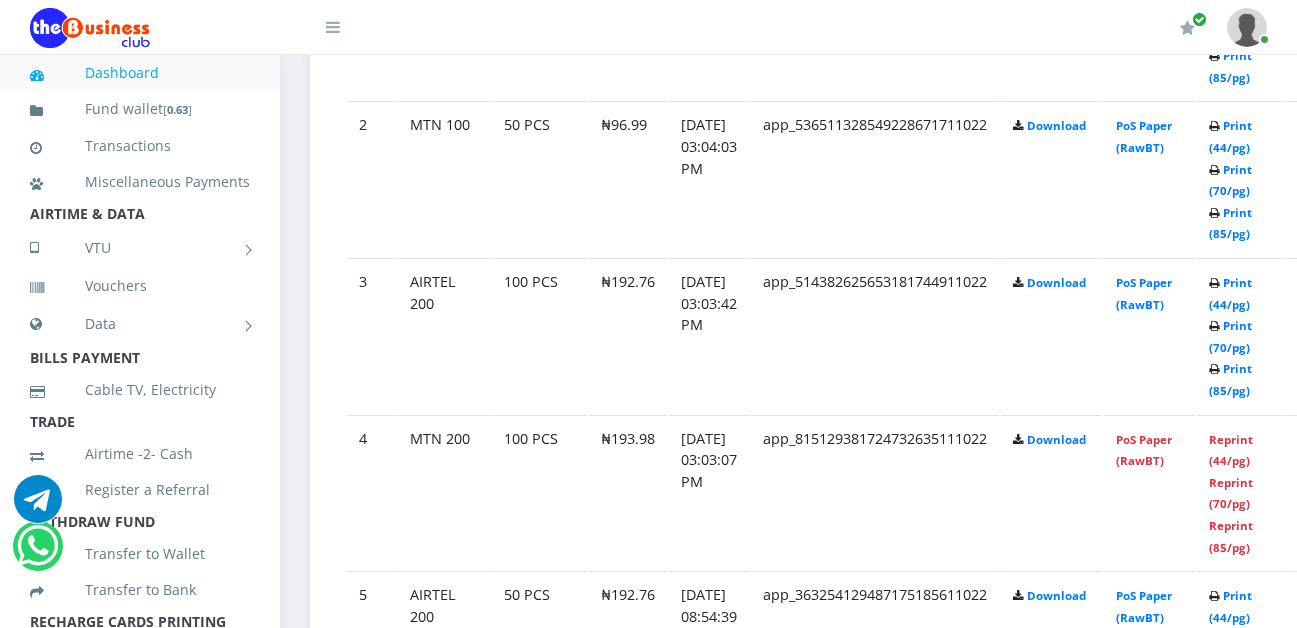 scroll, scrollTop: 1360, scrollLeft: 0, axis: vertical 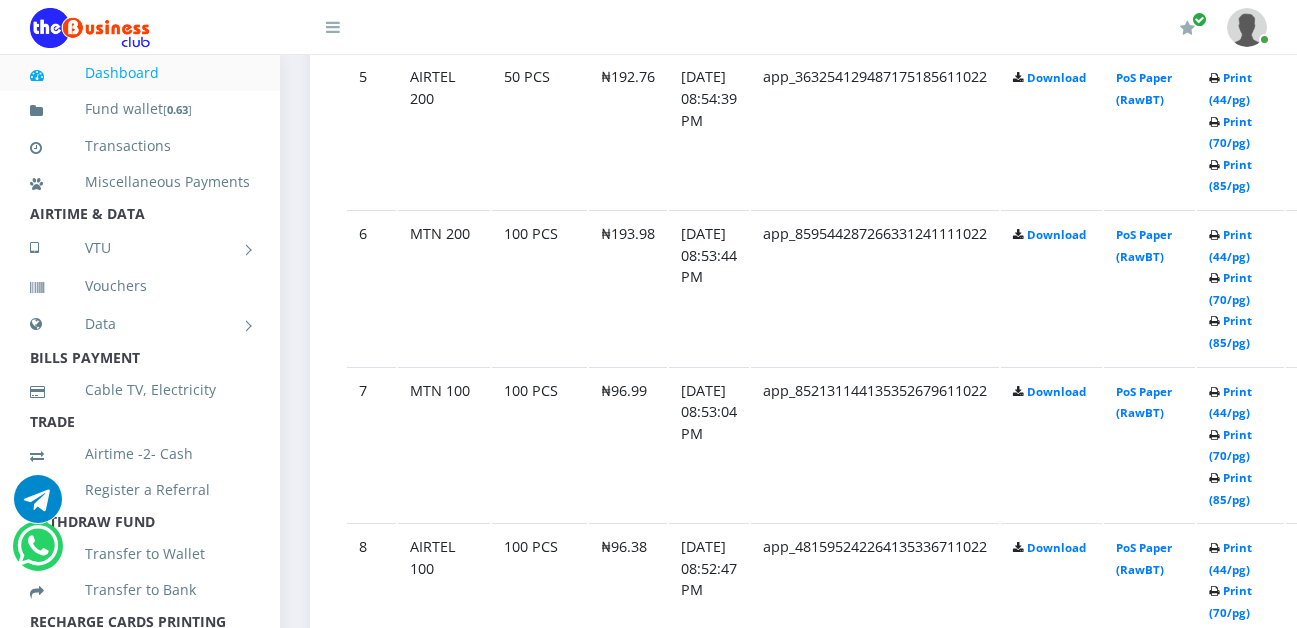 click on "Print (44/pg)   Print (70/pg)   Print (85/pg)" at bounding box center (1240, -496) 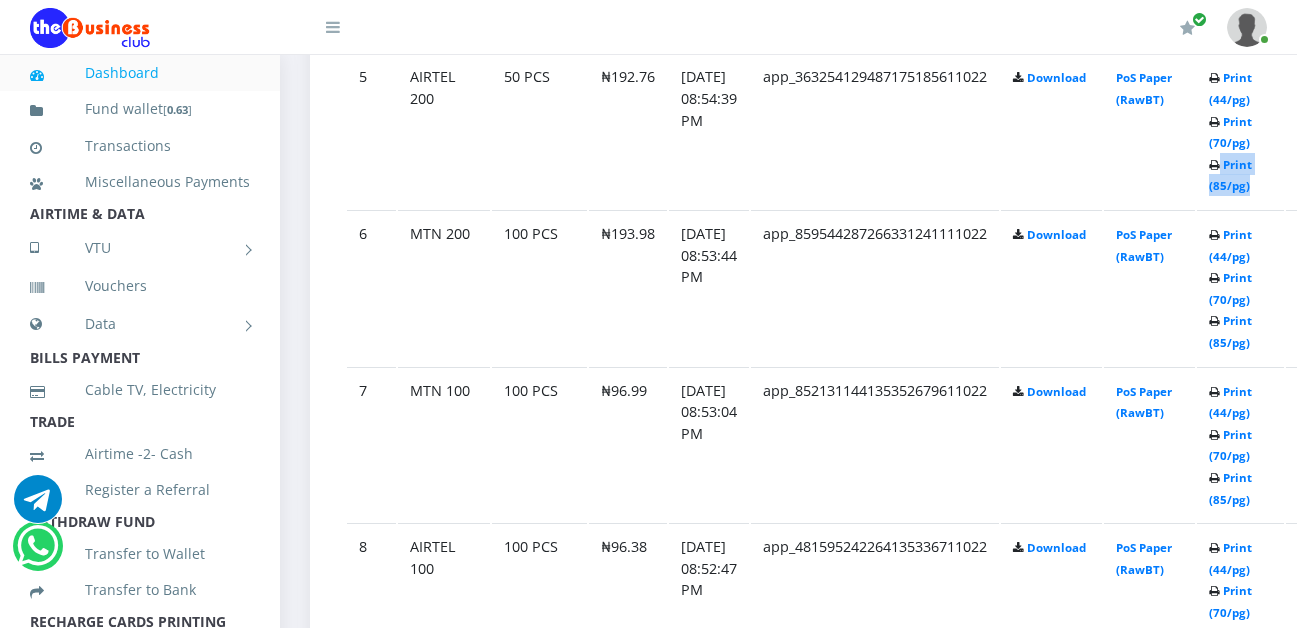 click on "Print (44/pg)   Print (70/pg)   Print (85/pg)" at bounding box center [1240, -496] 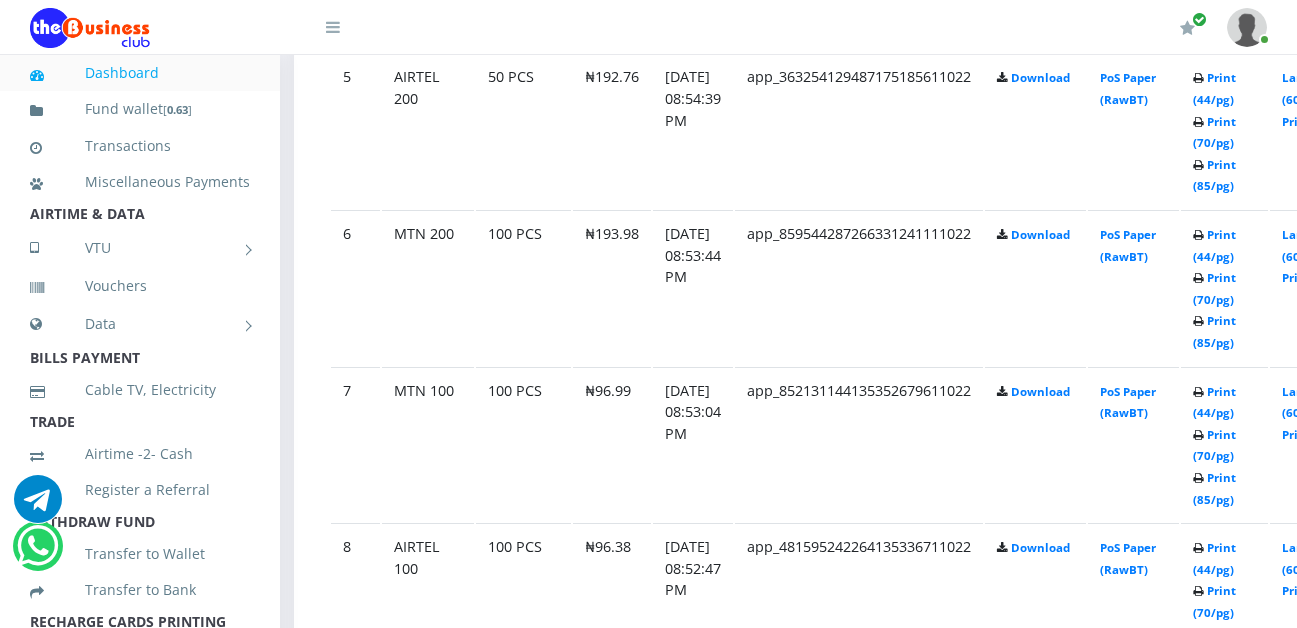 click on "Landscape (60/pg) Print (72/pg)" at bounding box center [1322, -496] 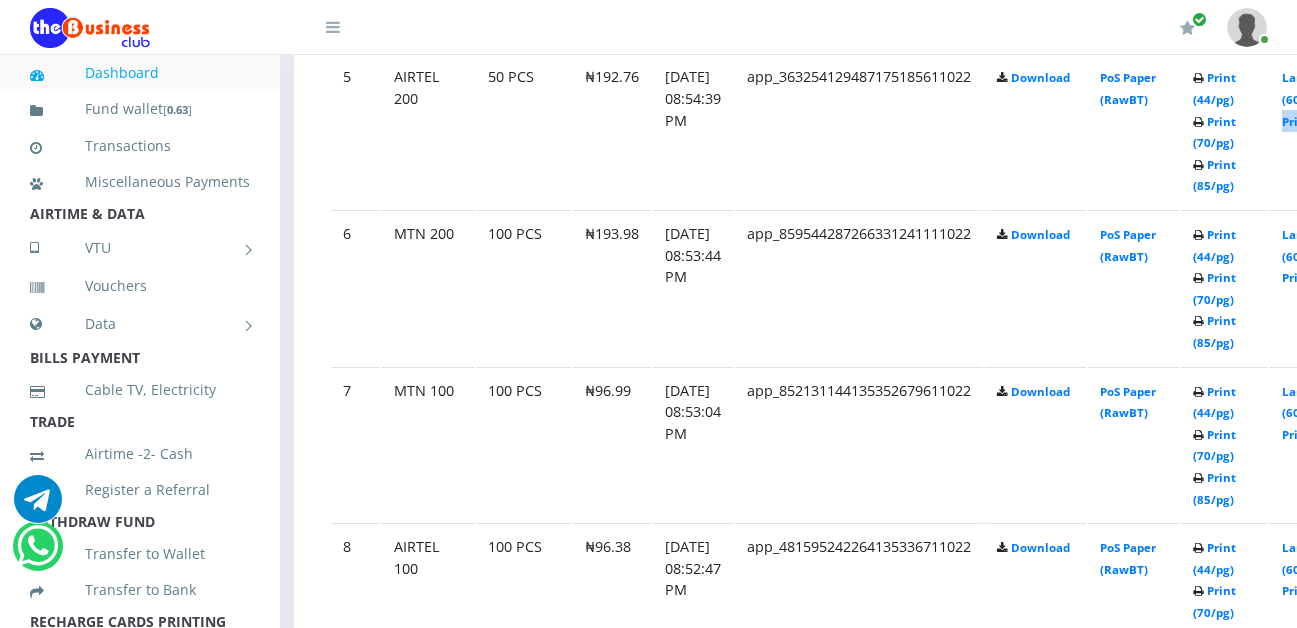 click on "Landscape (60/pg) Print (72/pg)" at bounding box center (1322, -496) 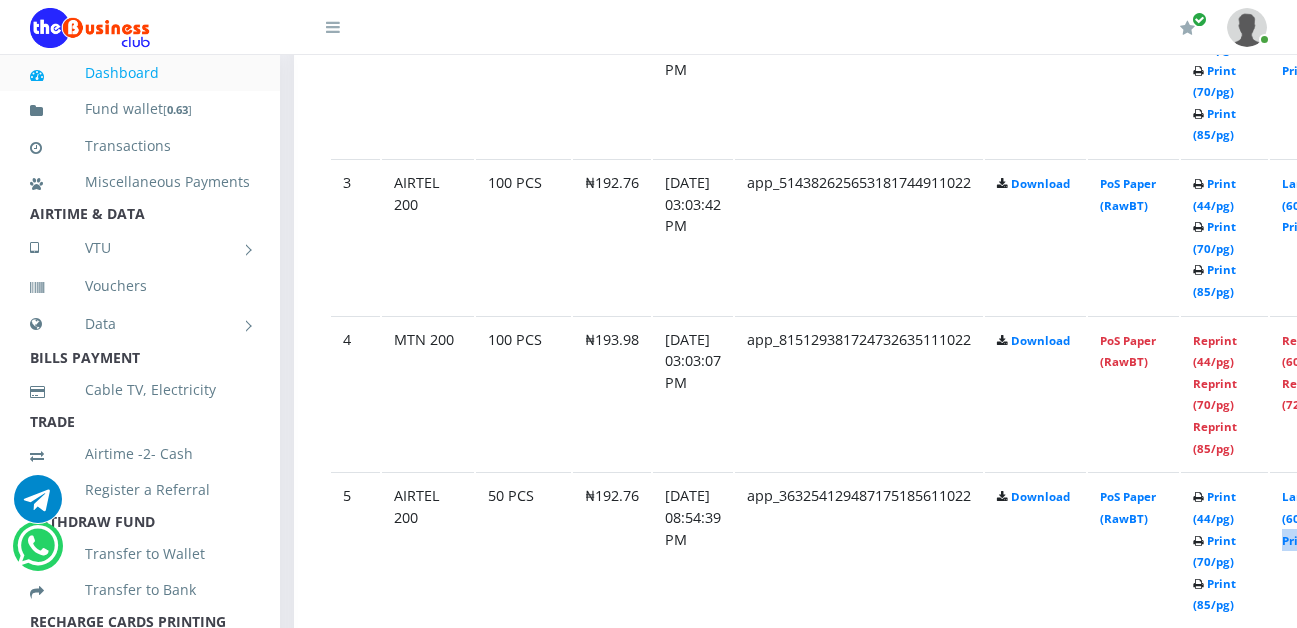 scroll, scrollTop: 1499, scrollLeft: 16, axis: both 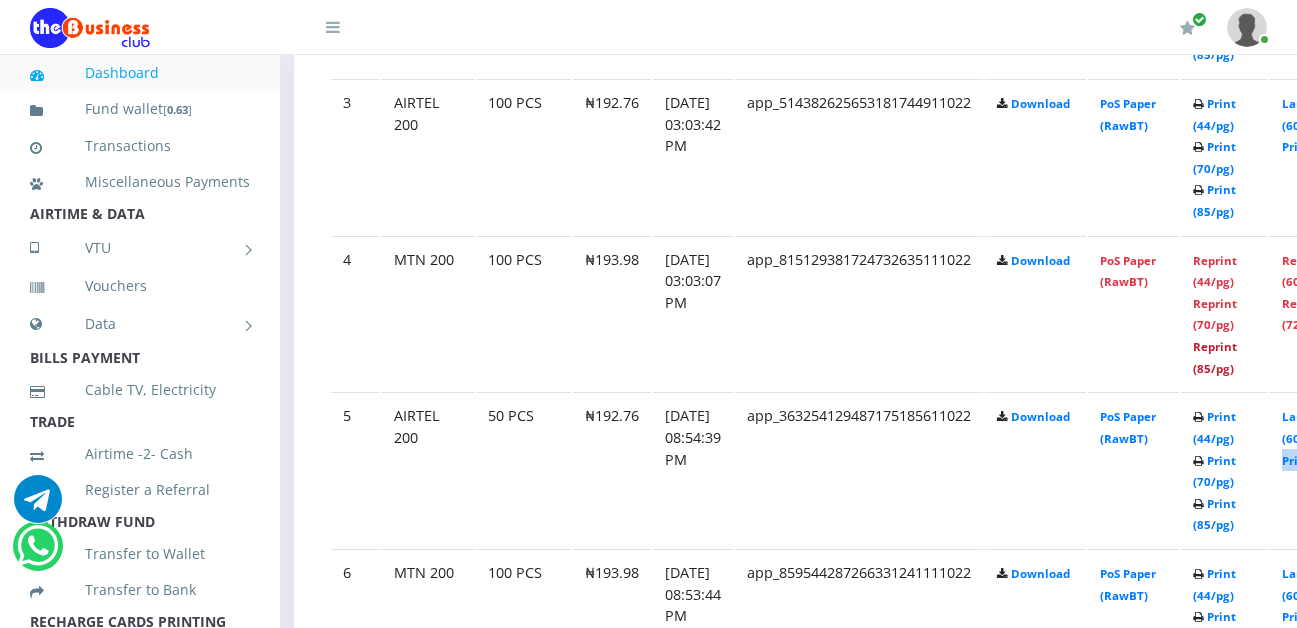 click on "Reprint (85/pg)" at bounding box center [1215, 357] 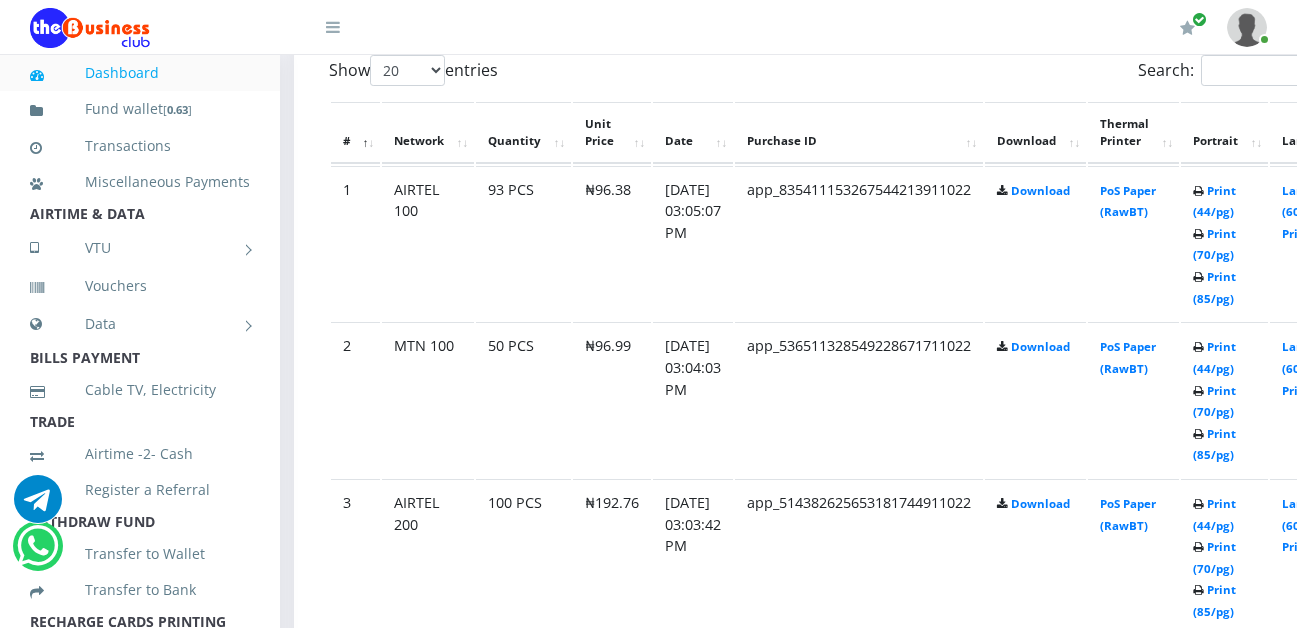 scroll, scrollTop: 1059, scrollLeft: 16, axis: both 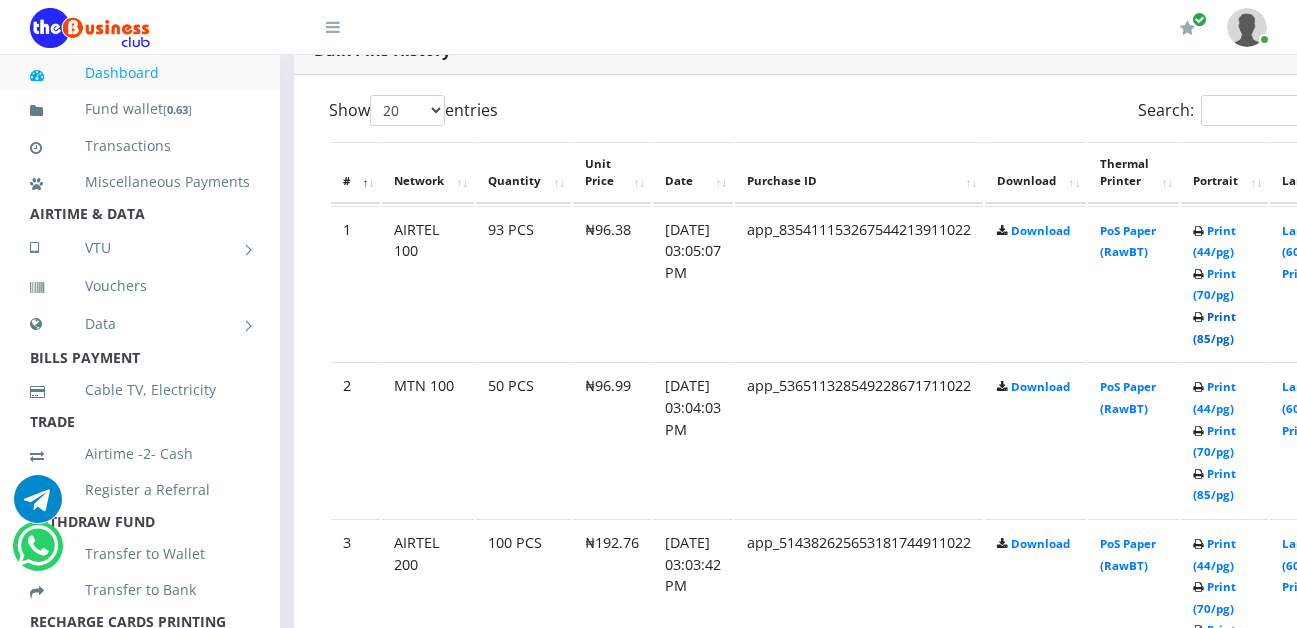 click on "Print (85/pg)" at bounding box center [1214, 327] 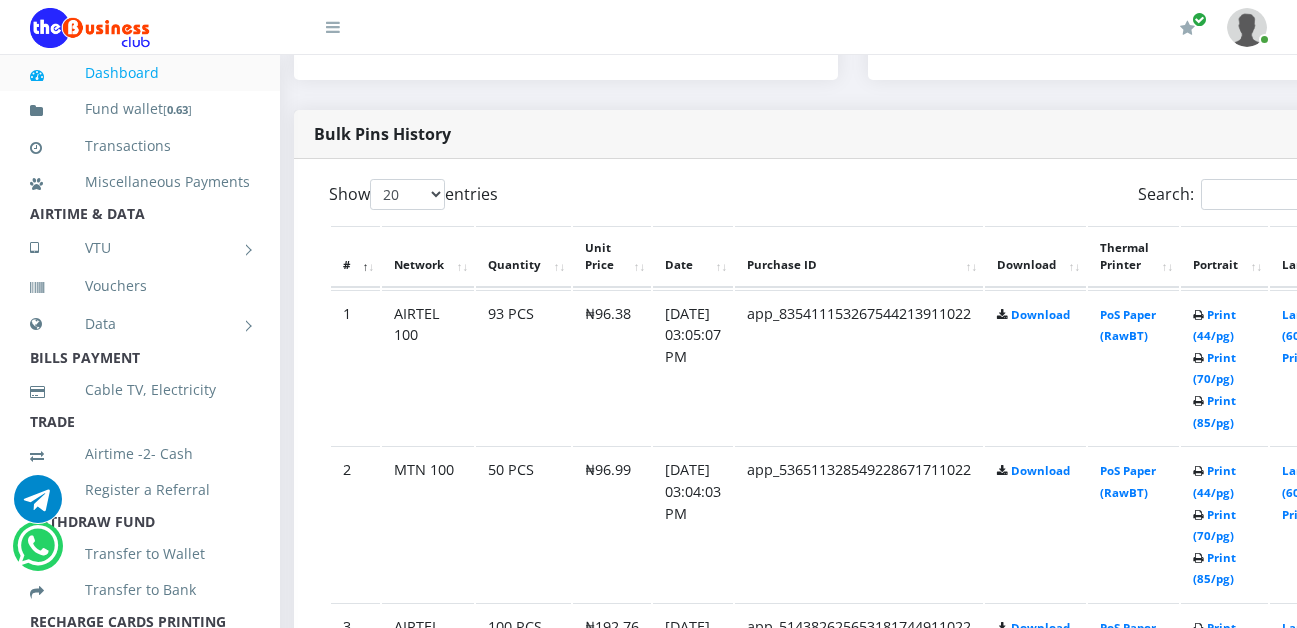 scroll, scrollTop: 0, scrollLeft: 0, axis: both 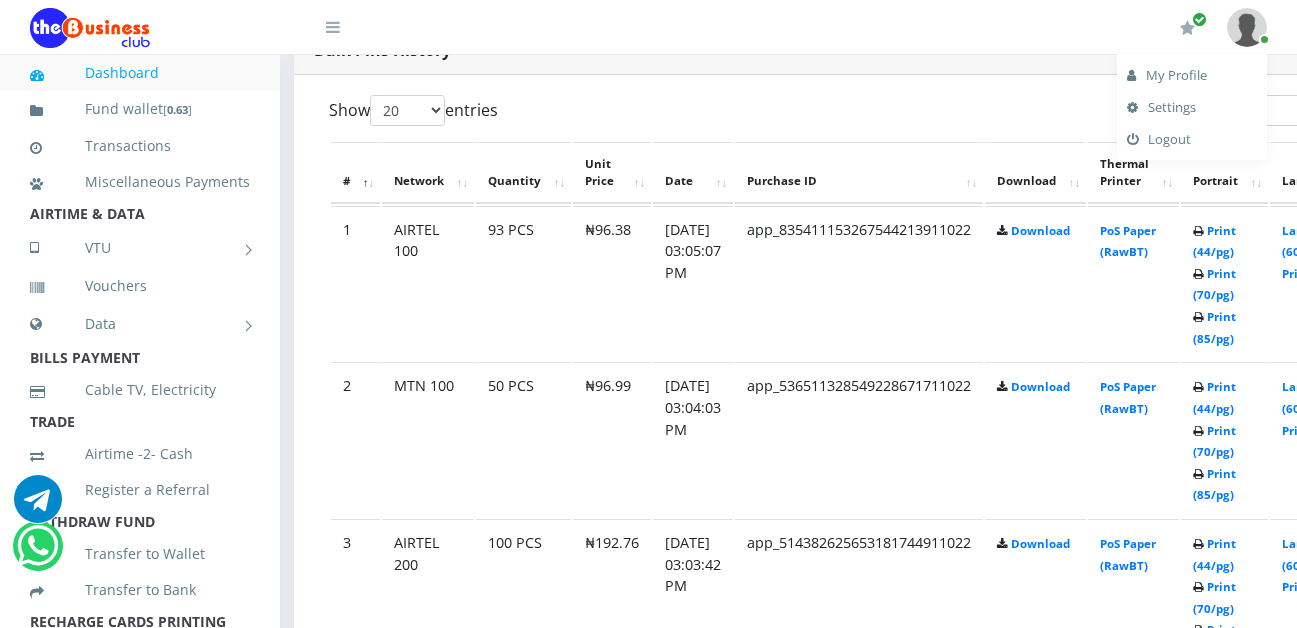 click on "Logout" at bounding box center [1192, 139] 